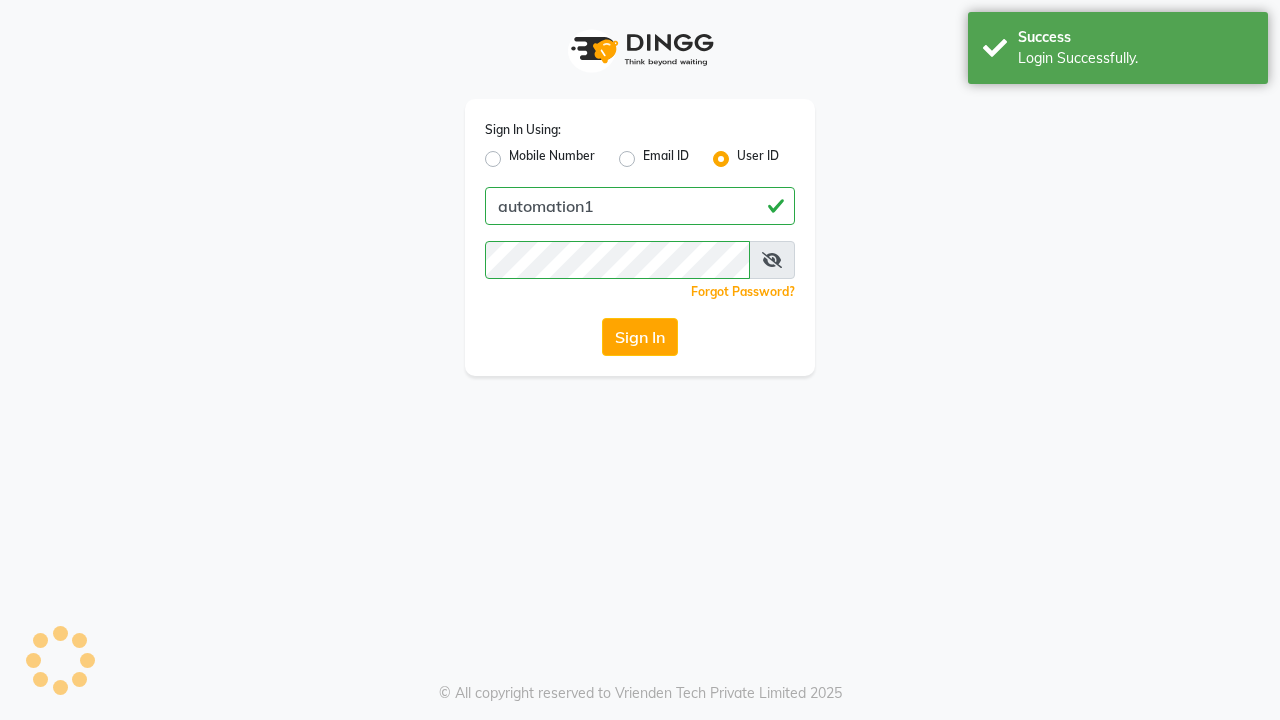 scroll, scrollTop: 0, scrollLeft: 0, axis: both 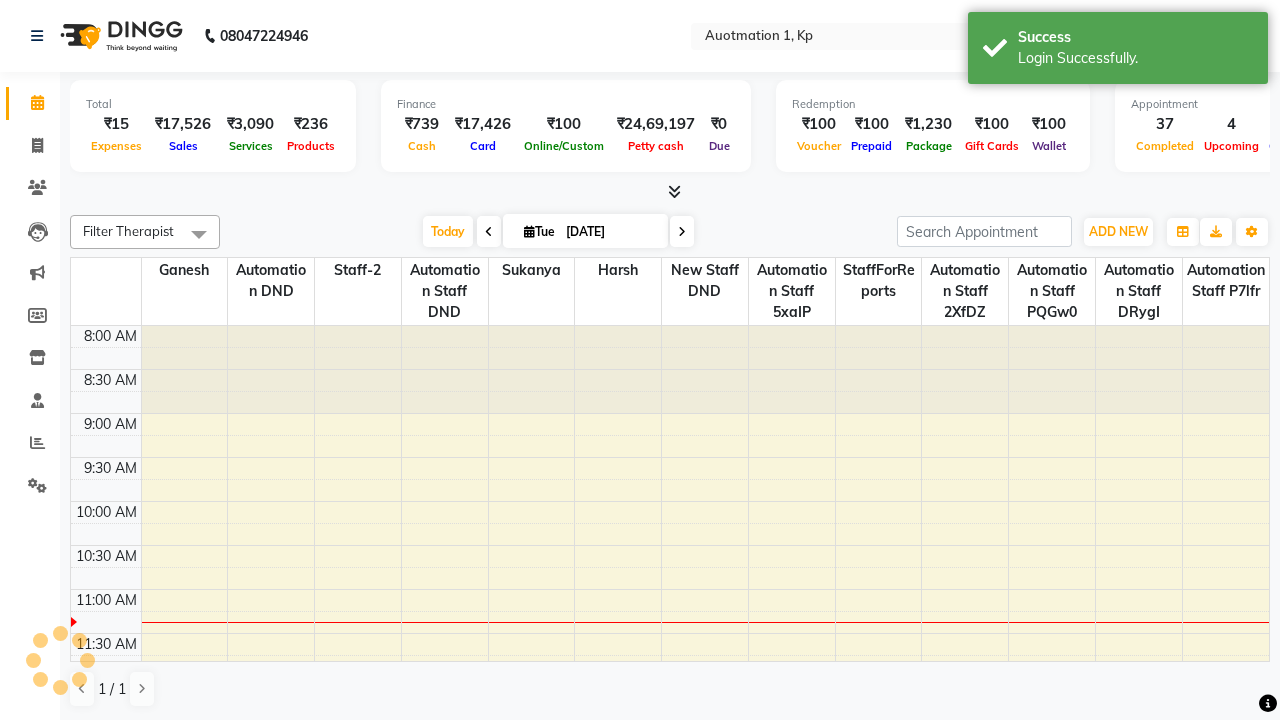 select on "en" 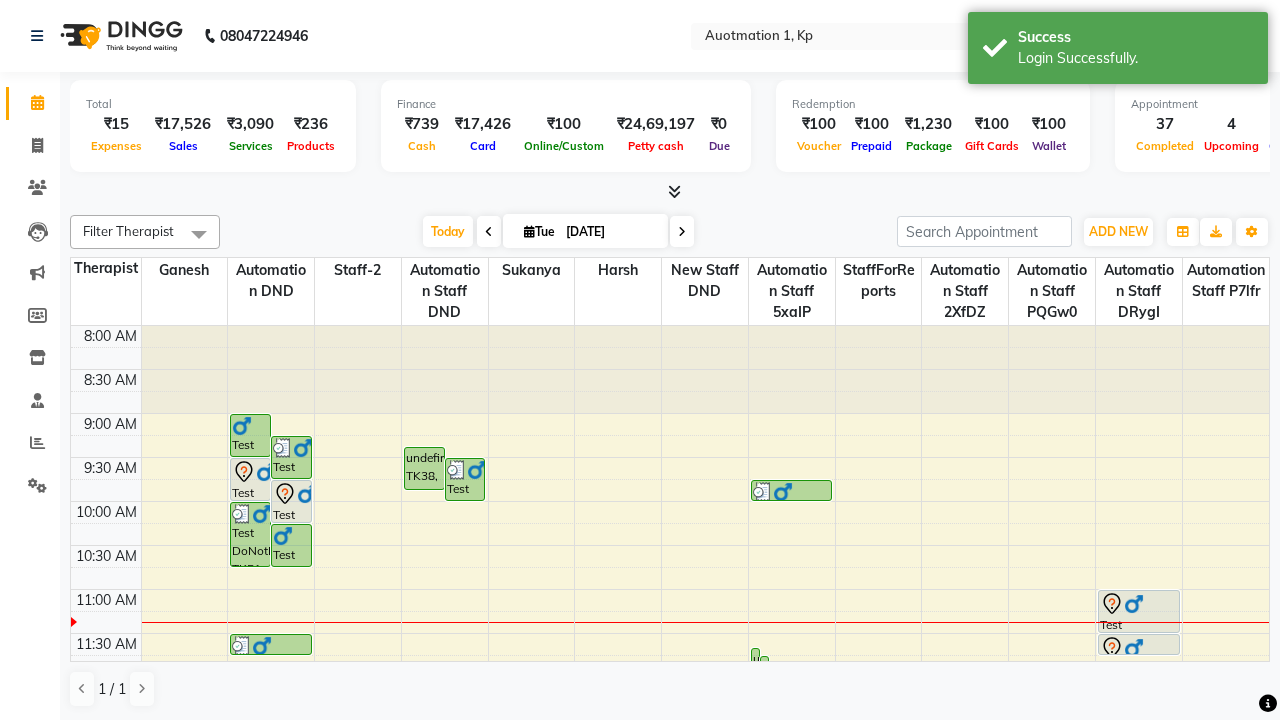 scroll, scrollTop: 0, scrollLeft: 0, axis: both 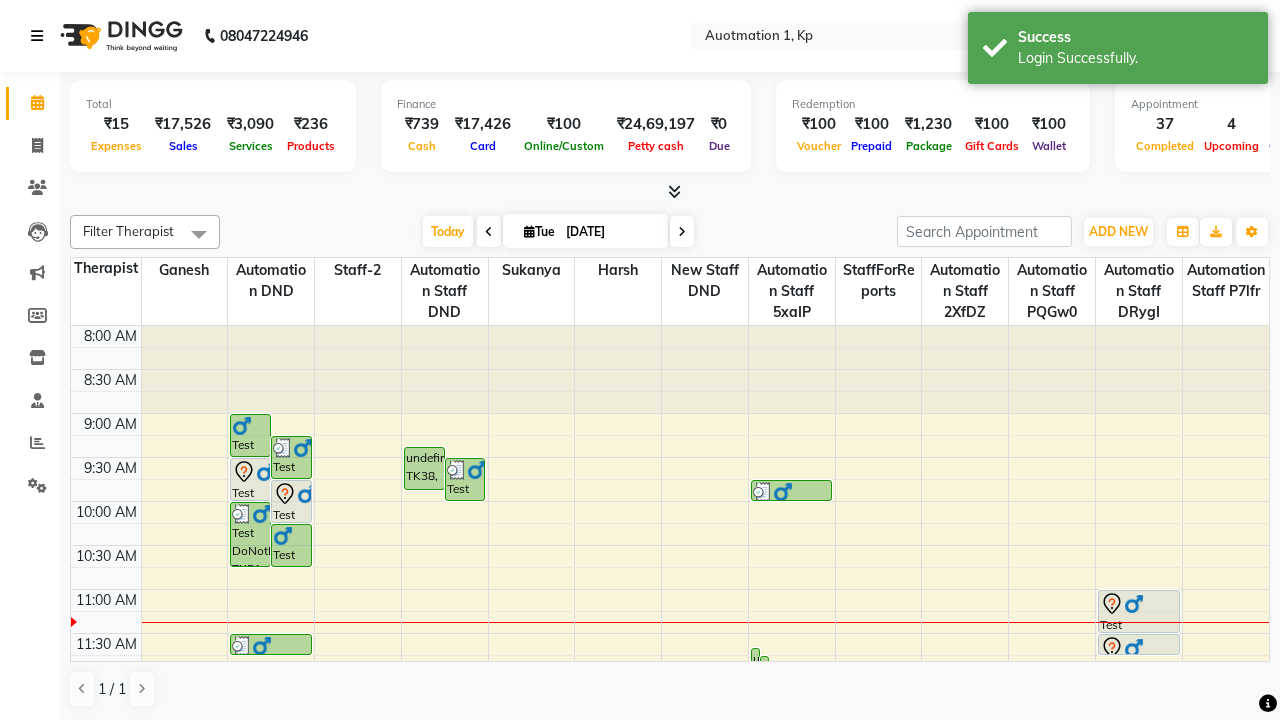 click at bounding box center (37, 36) 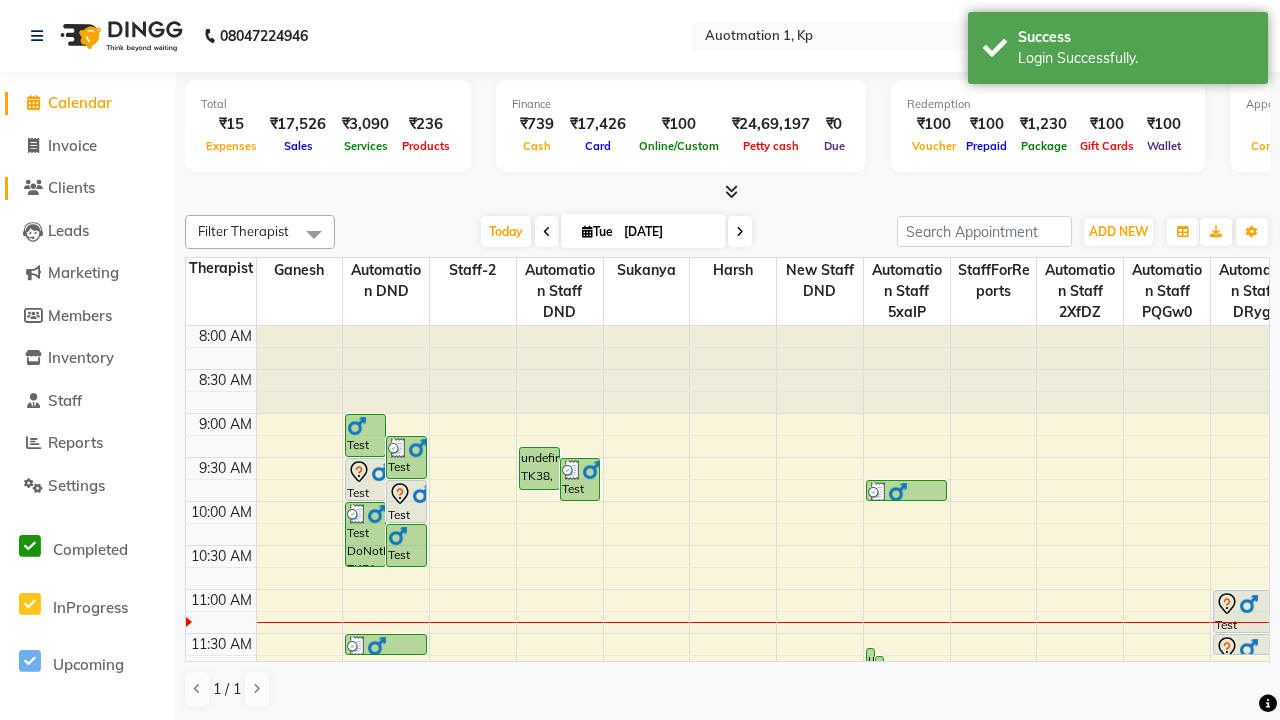 click on "Clients" 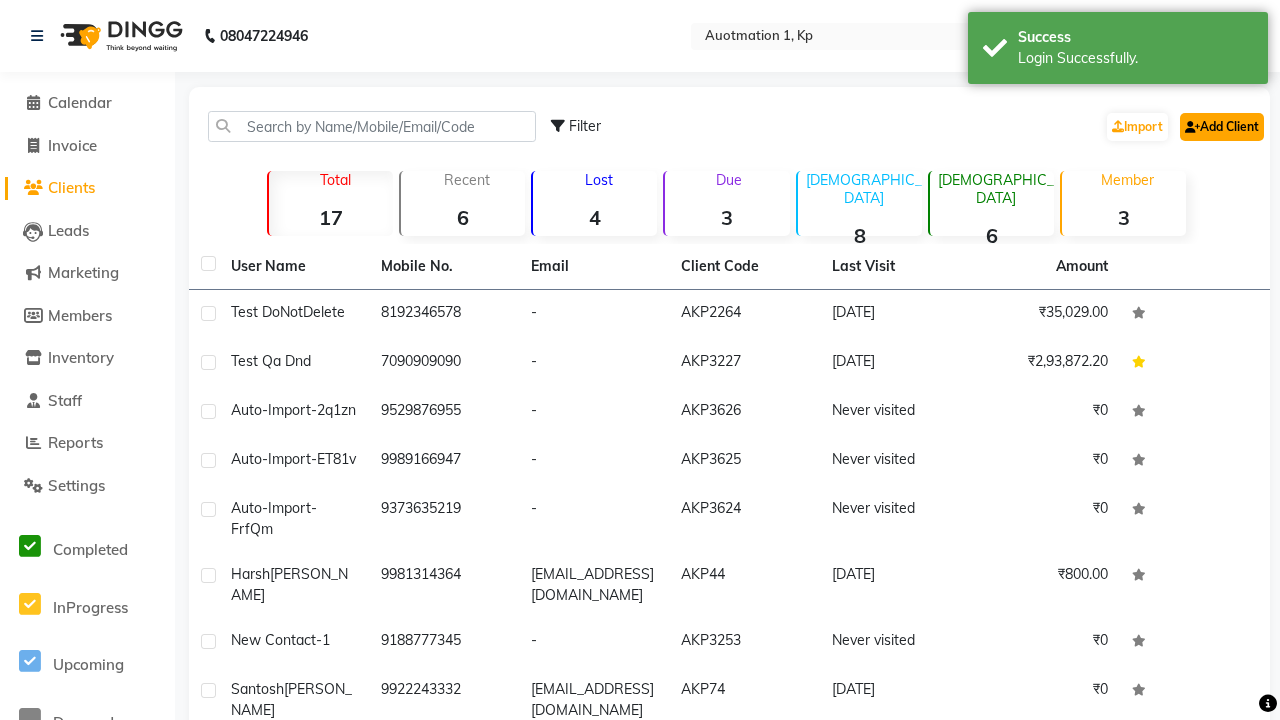 click on "Add Client" 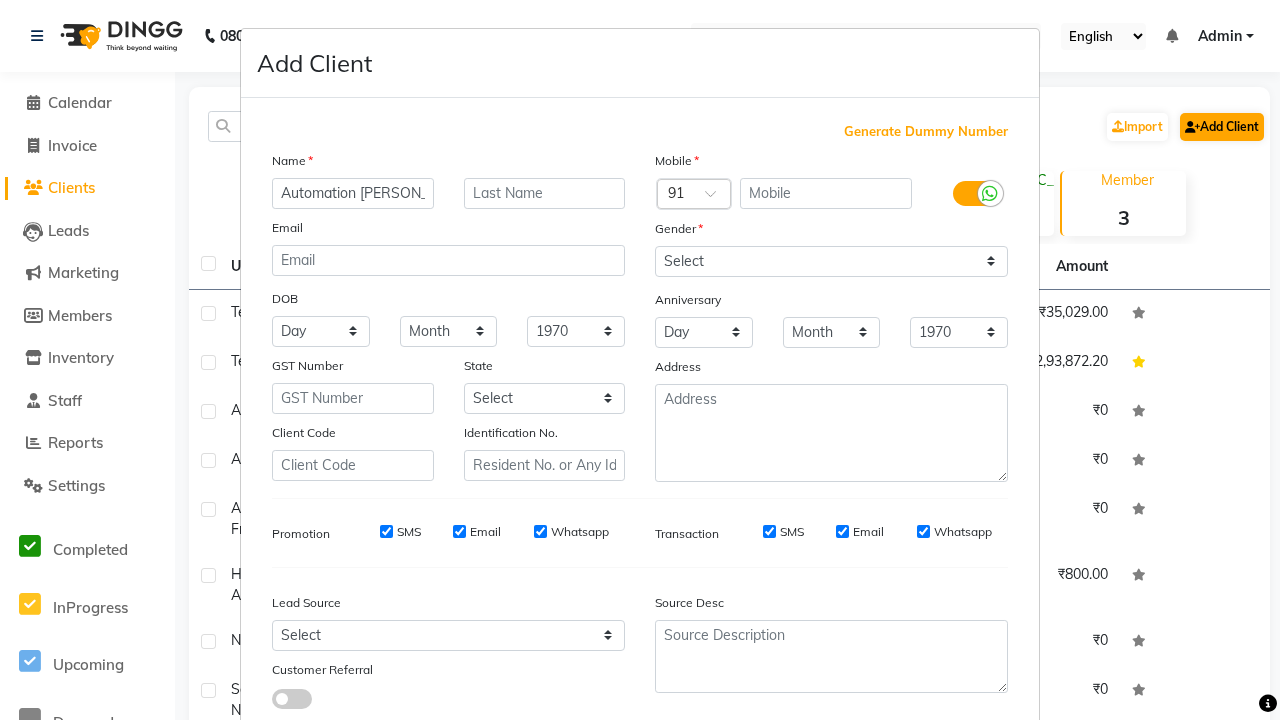 type on "Automation Clement" 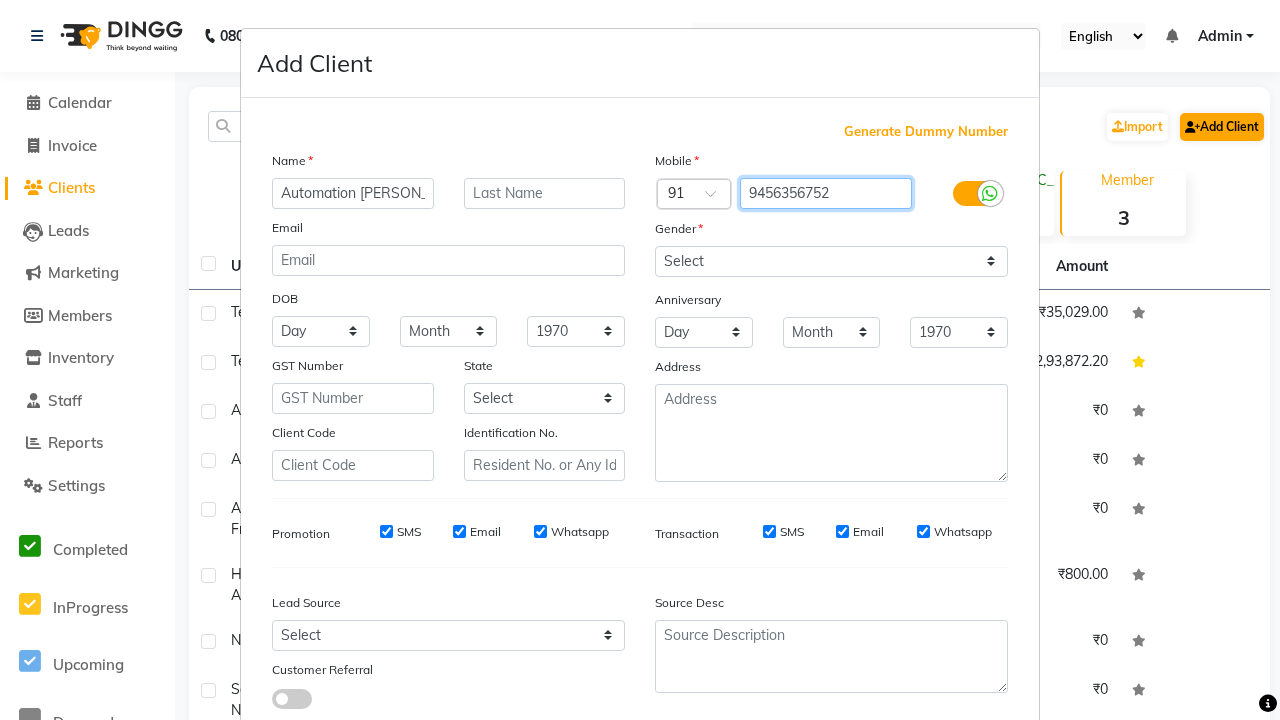 type on "9456356752" 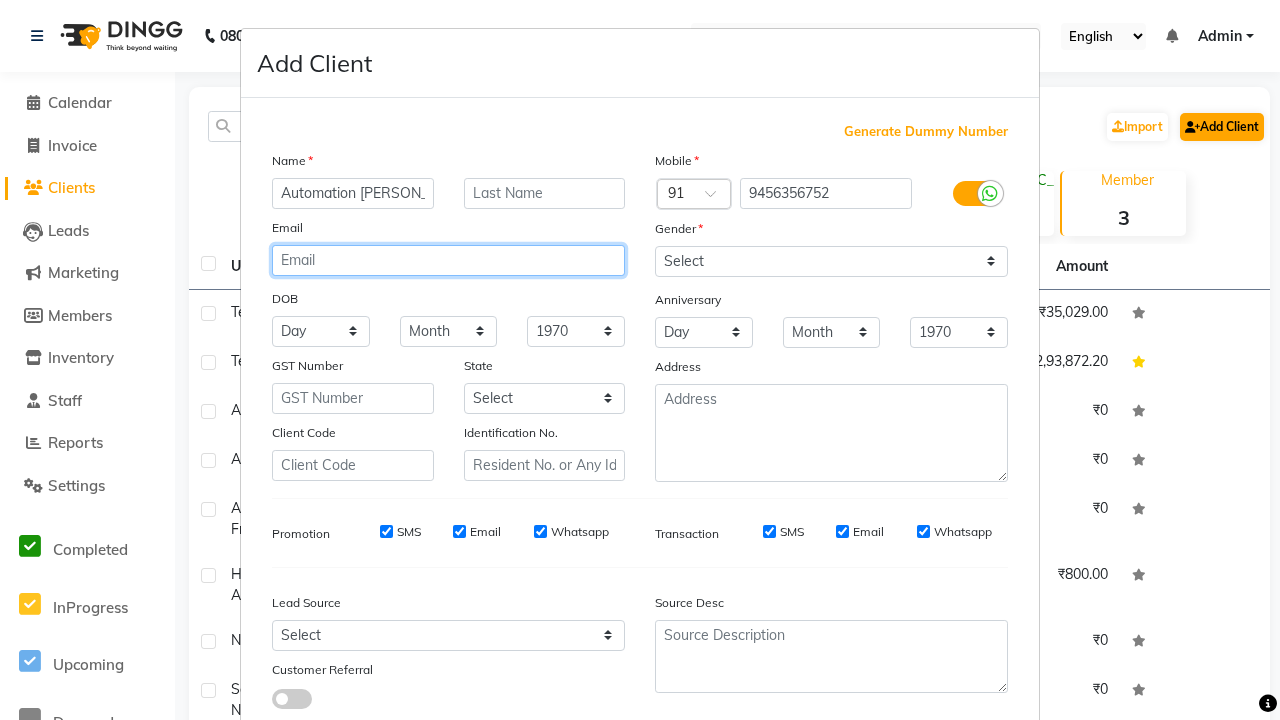 type on "ZmrYAteIT6@ndUVT.com" 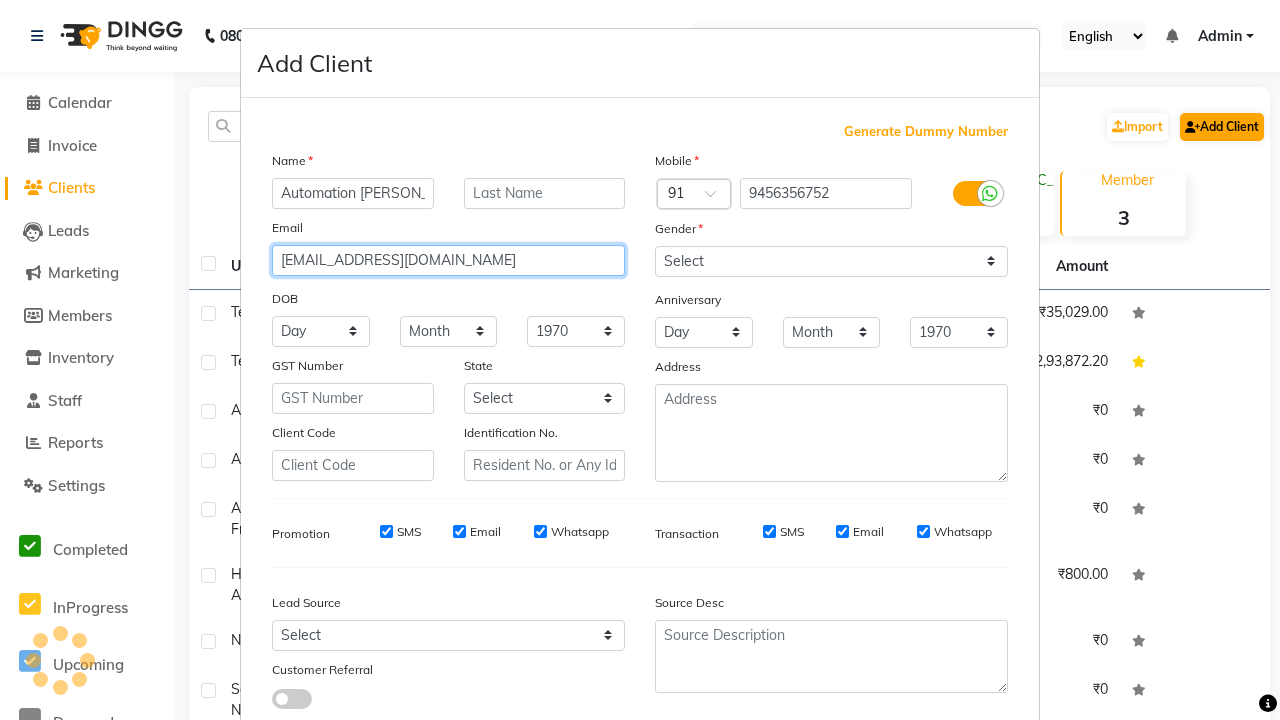 select on "male" 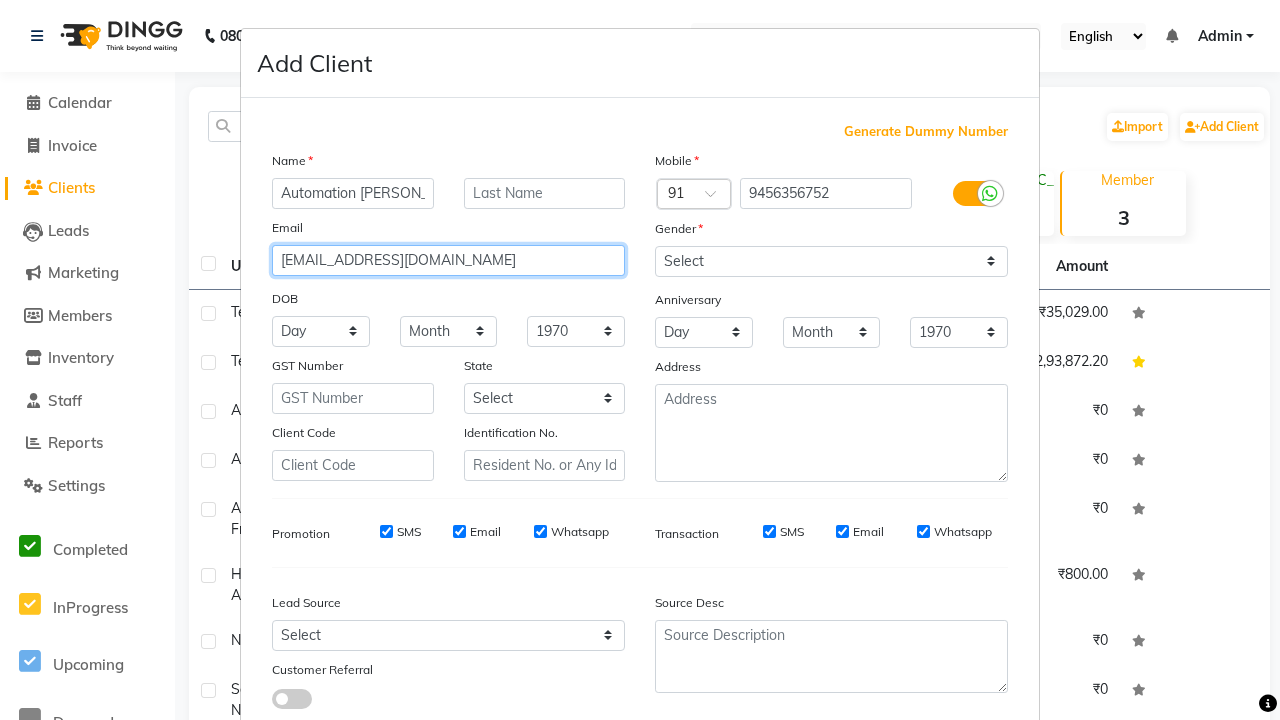 type on "ZmrYAteIT6@ndUVT.com" 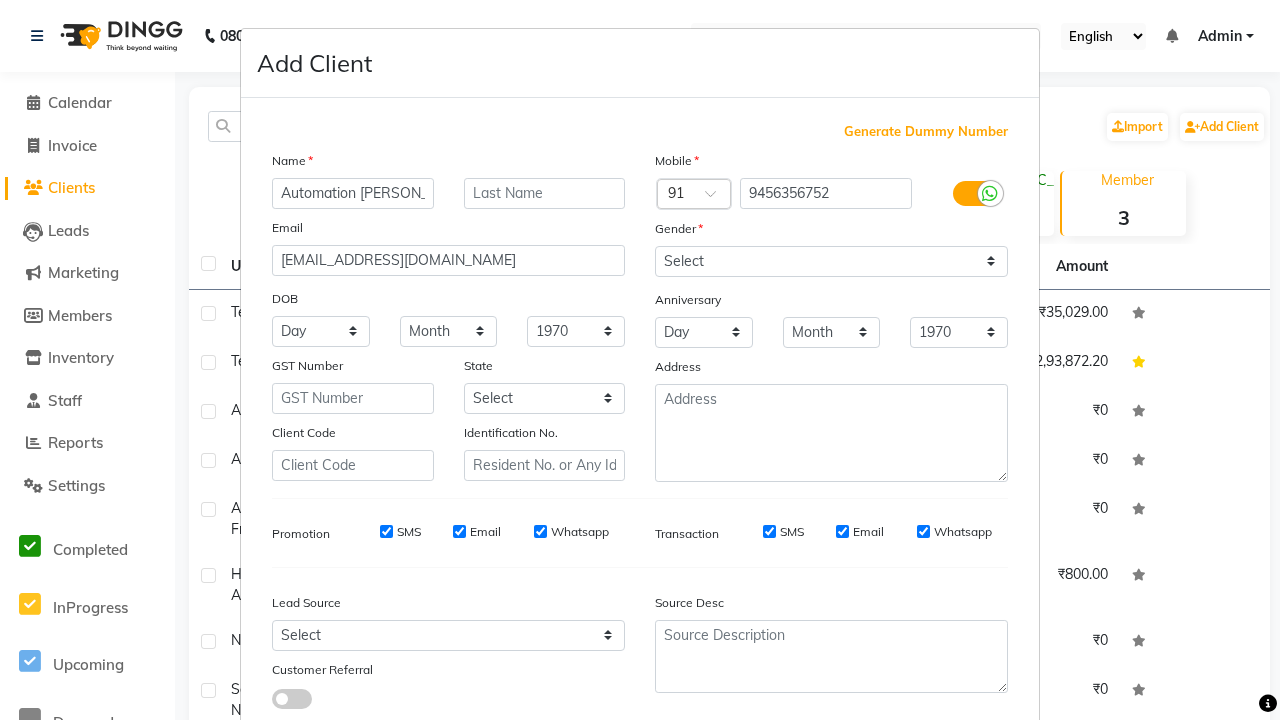 click on "Add" at bounding box center (906, 781) 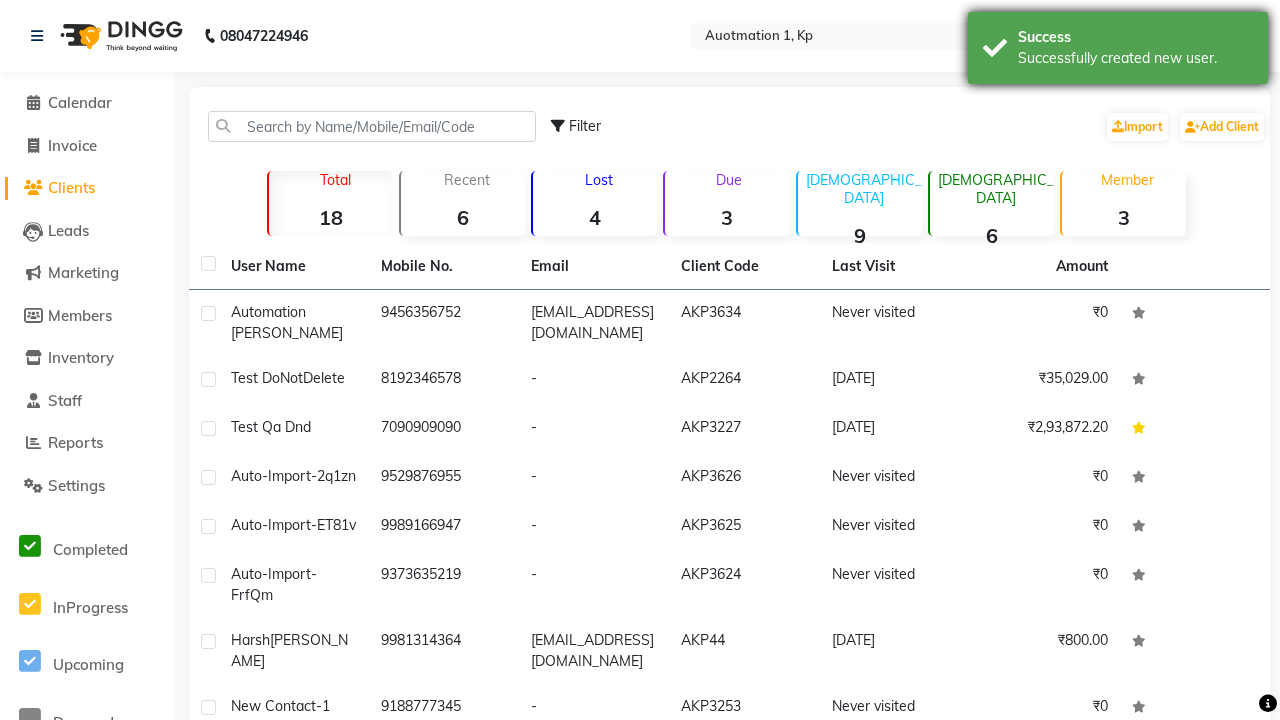 click on "Successfully created new user." at bounding box center [1135, 58] 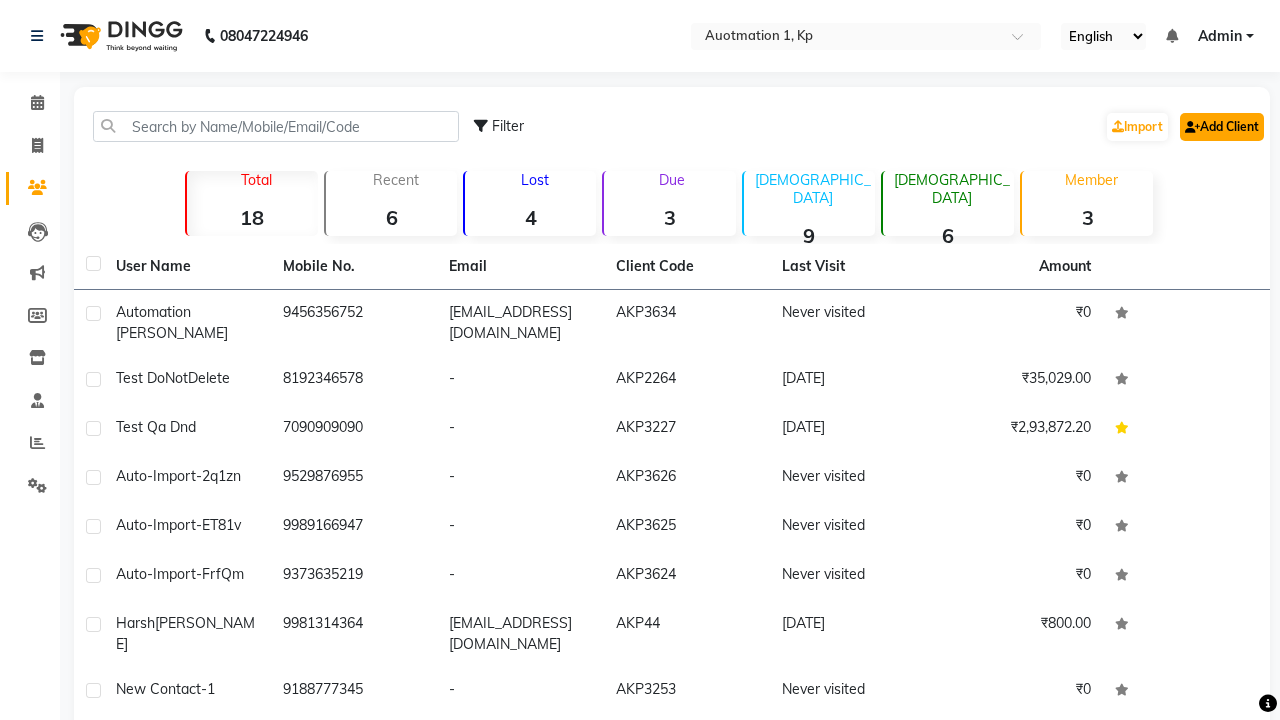 click on "Add Client" 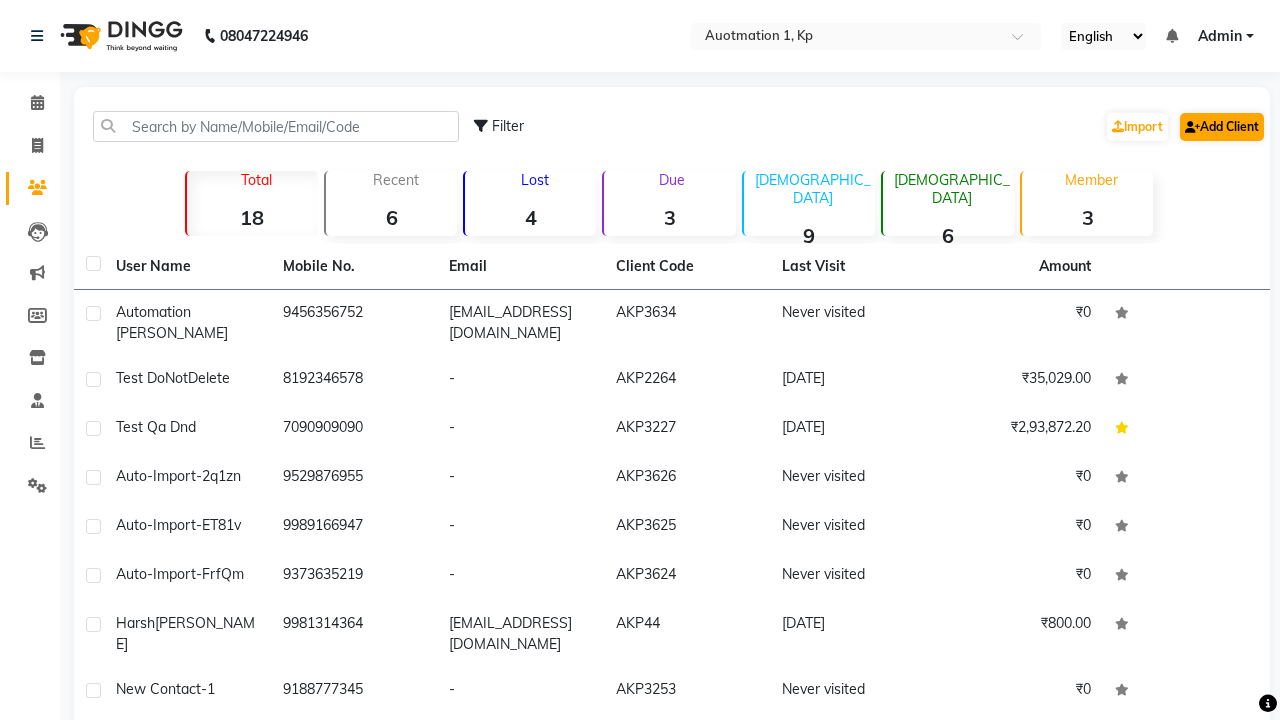 scroll, scrollTop: 0, scrollLeft: 0, axis: both 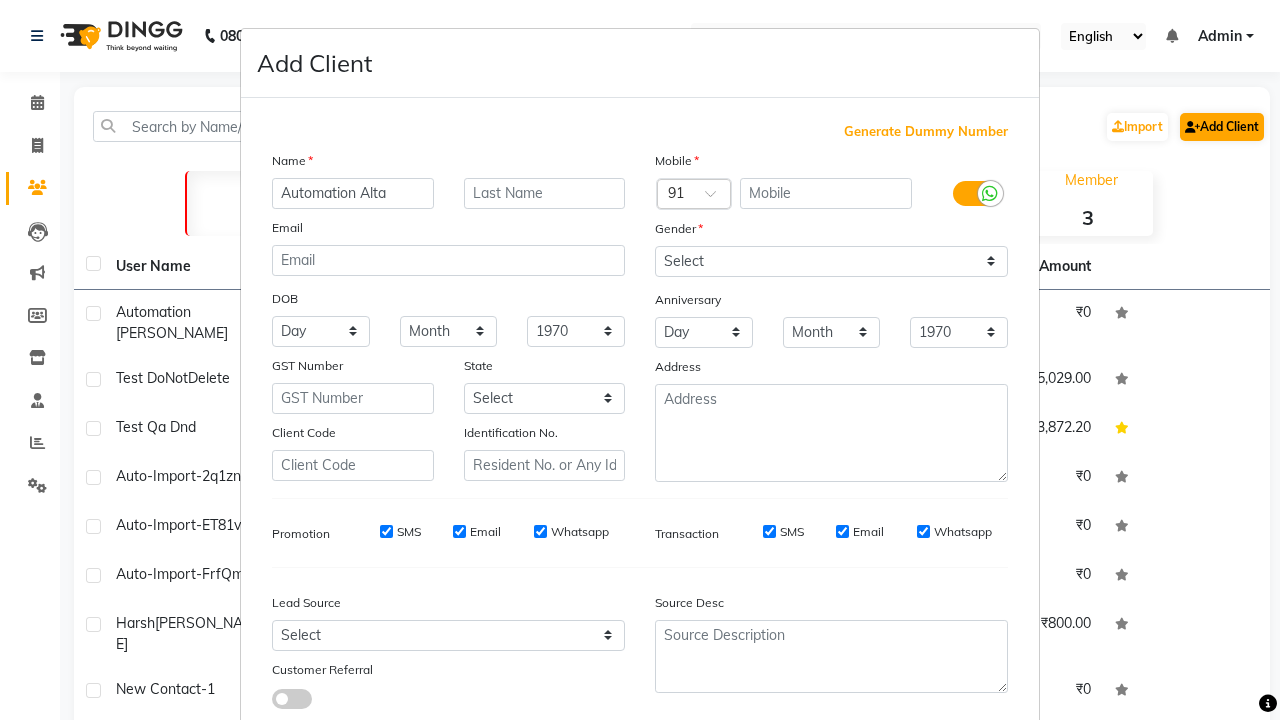 type on "Automation Alta" 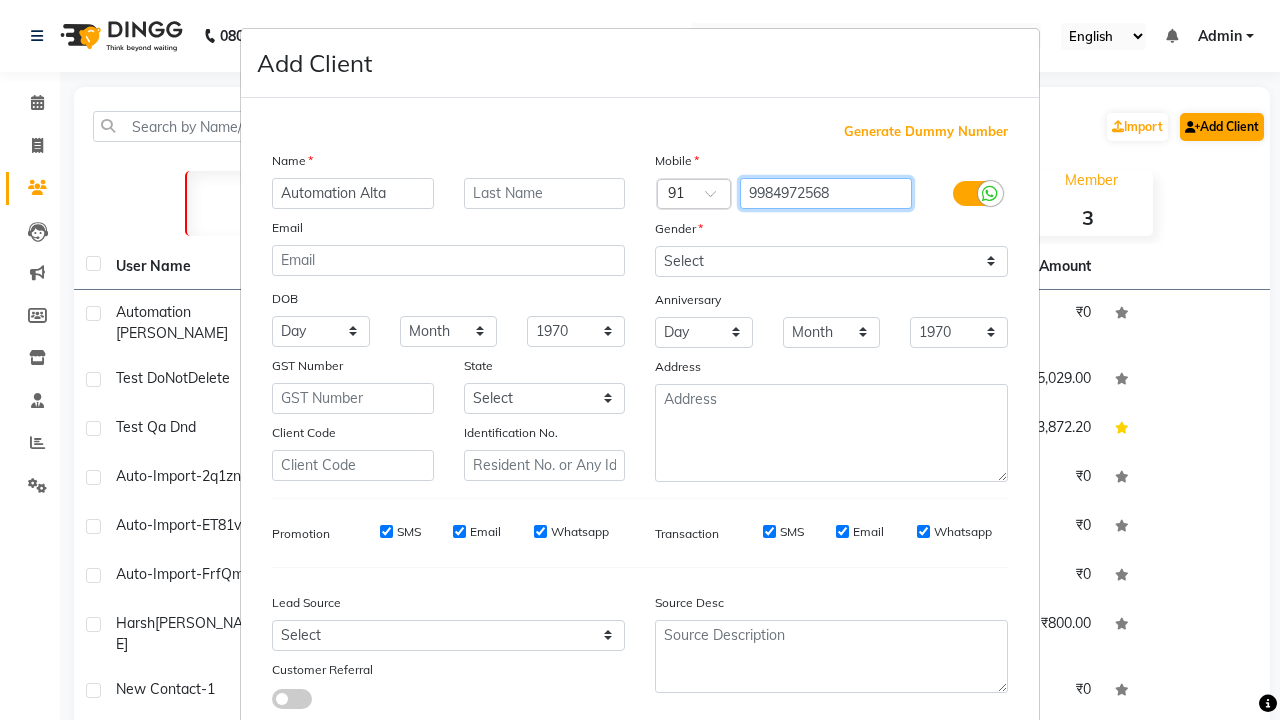 type on "9984972568" 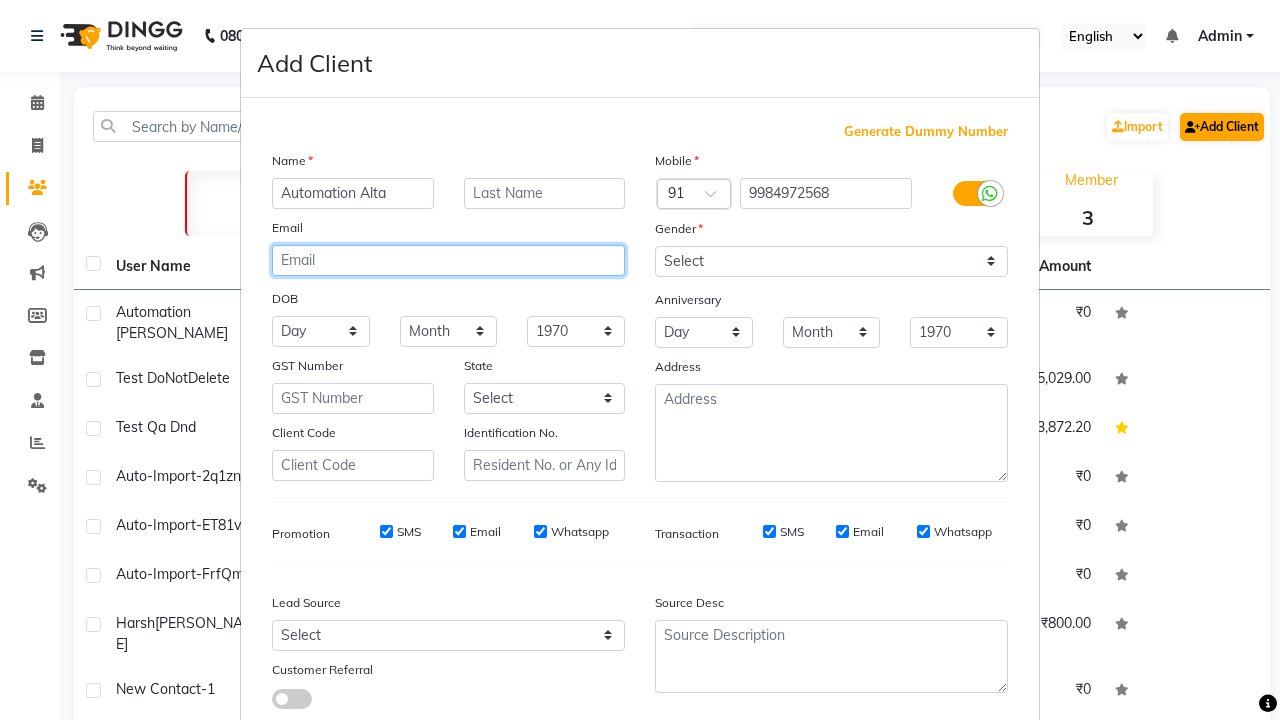 type on "[EMAIL_ADDRESS][DOMAIN_NAME]" 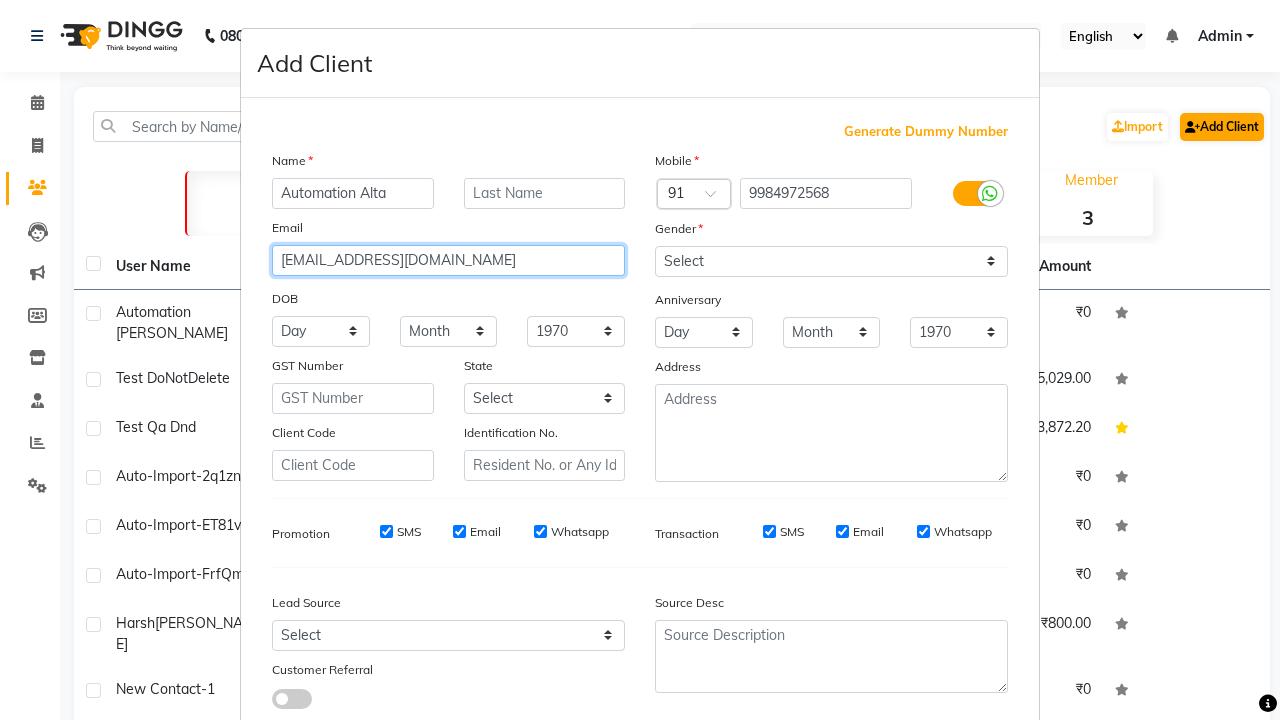 select on "male" 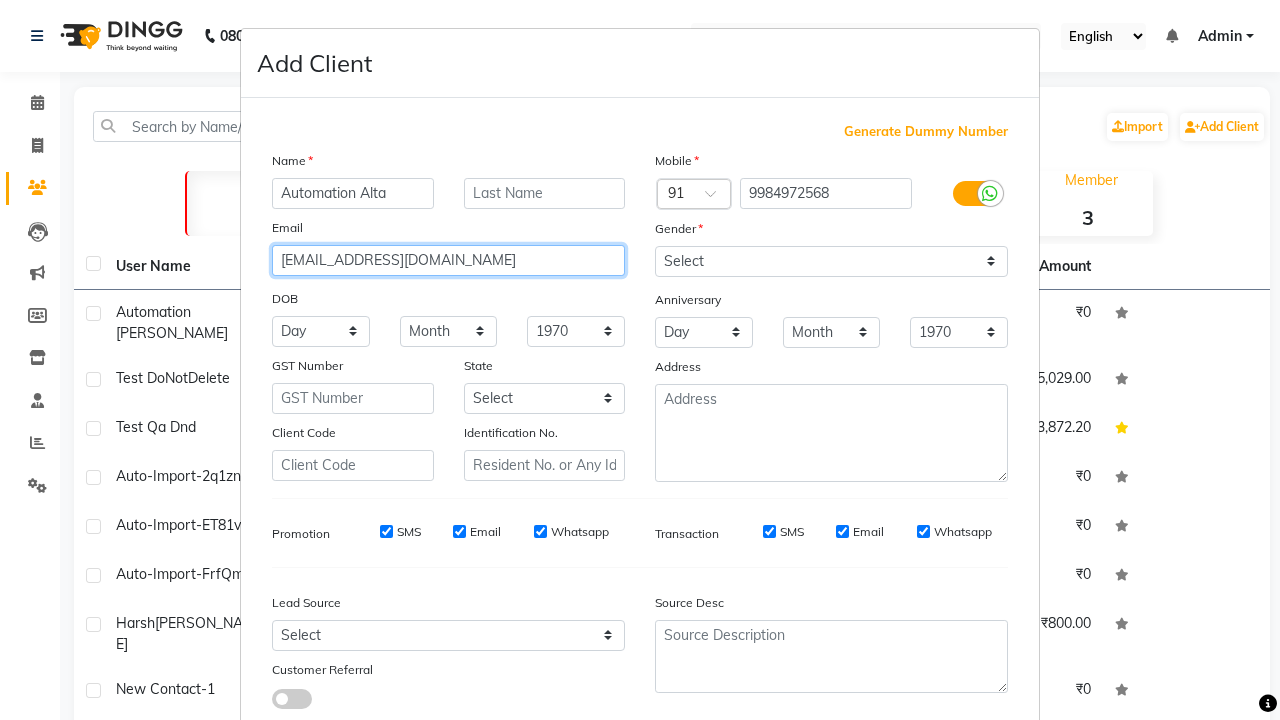 type on "[EMAIL_ADDRESS][DOMAIN_NAME]" 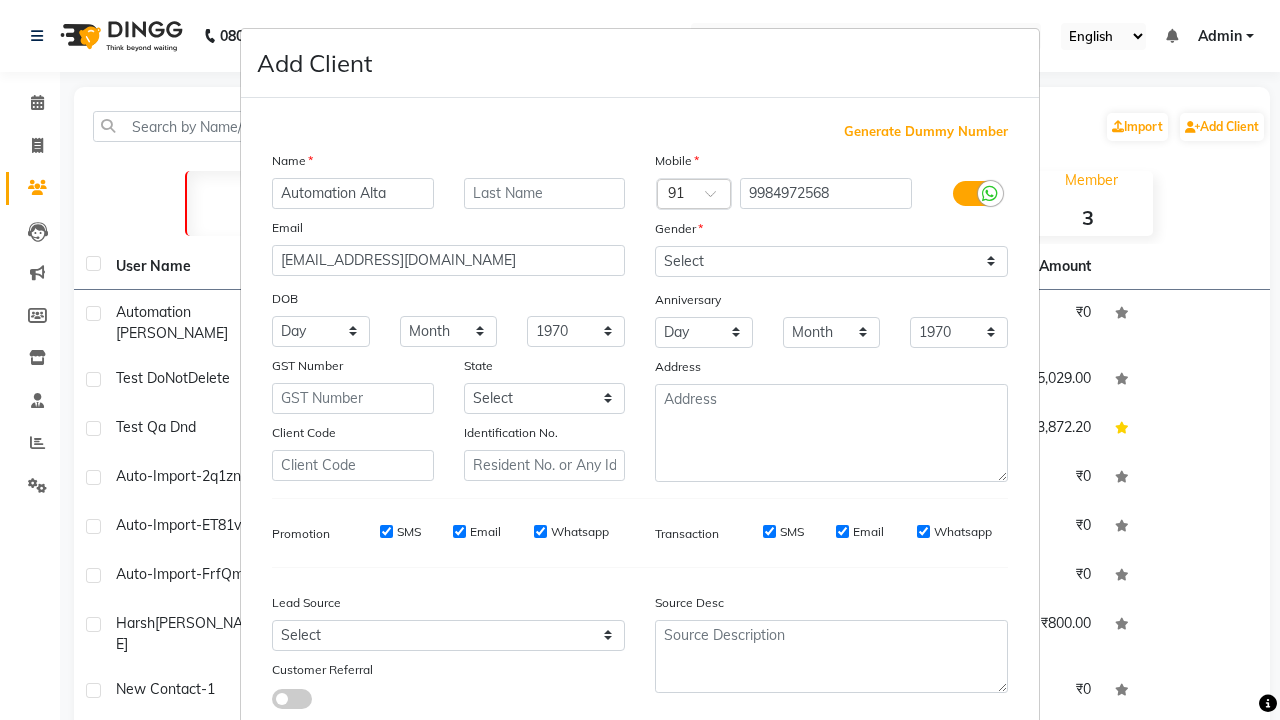 click on "Add" at bounding box center [906, 781] 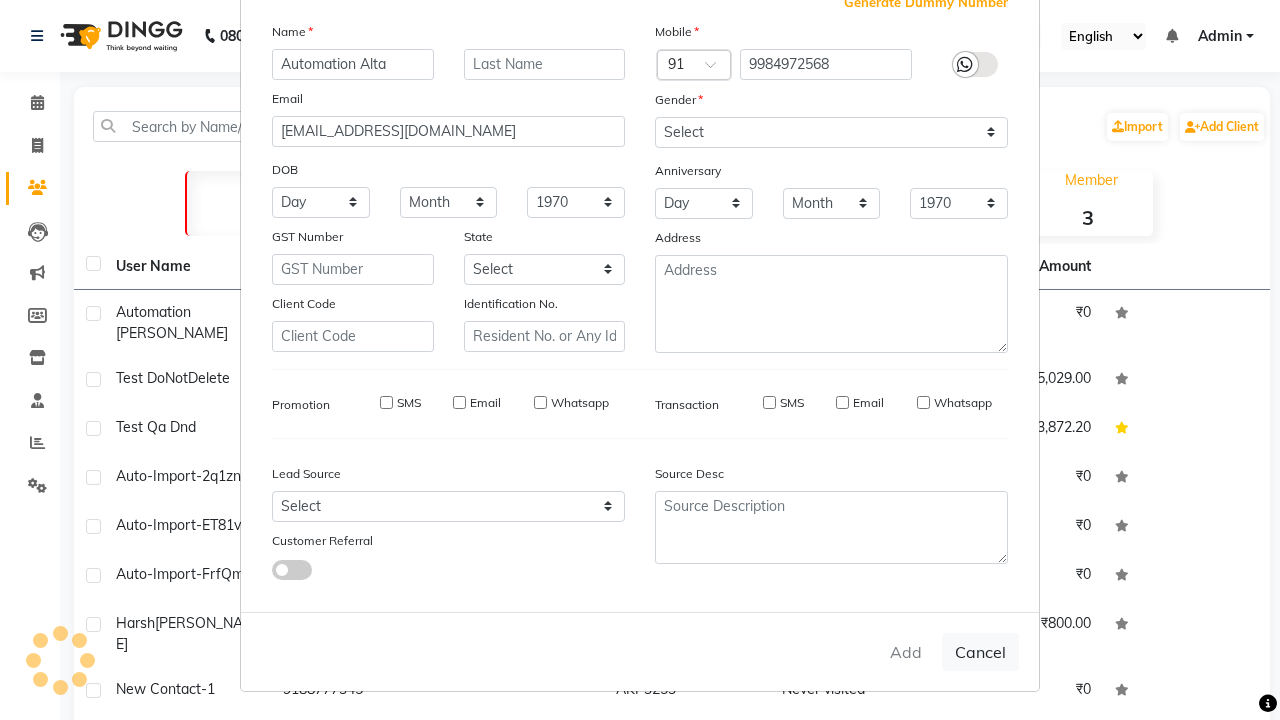 type 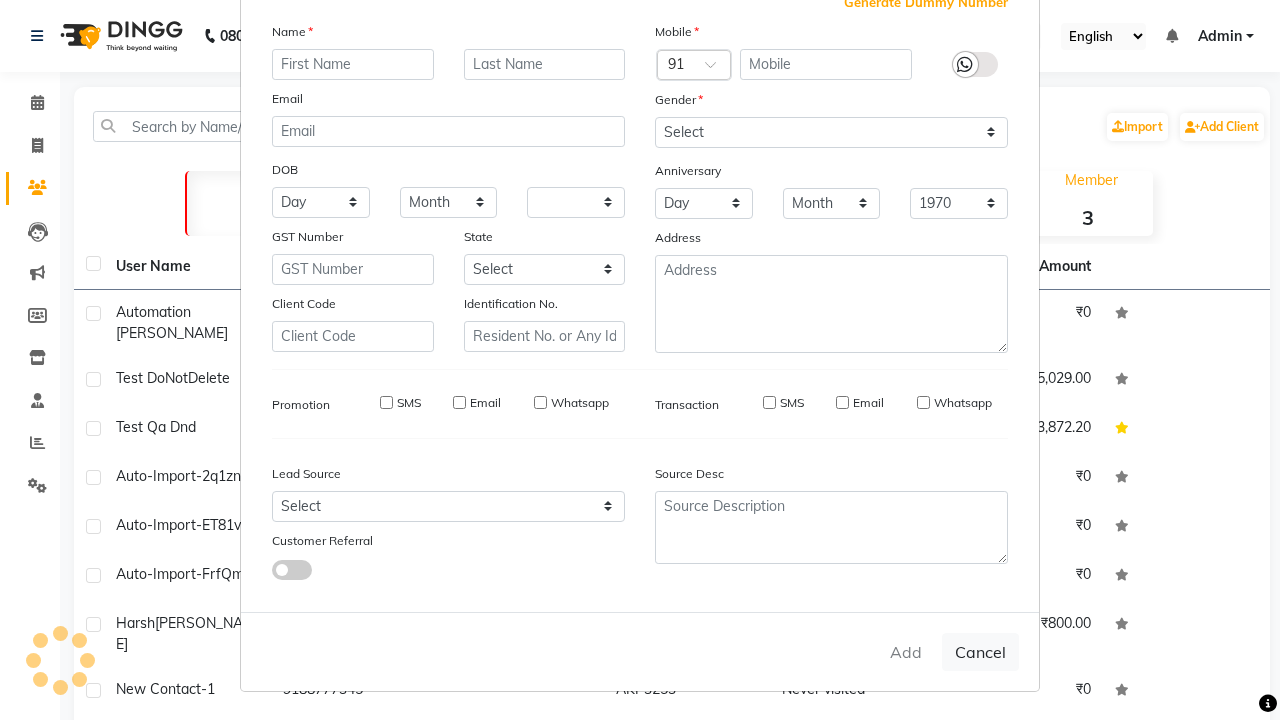 select 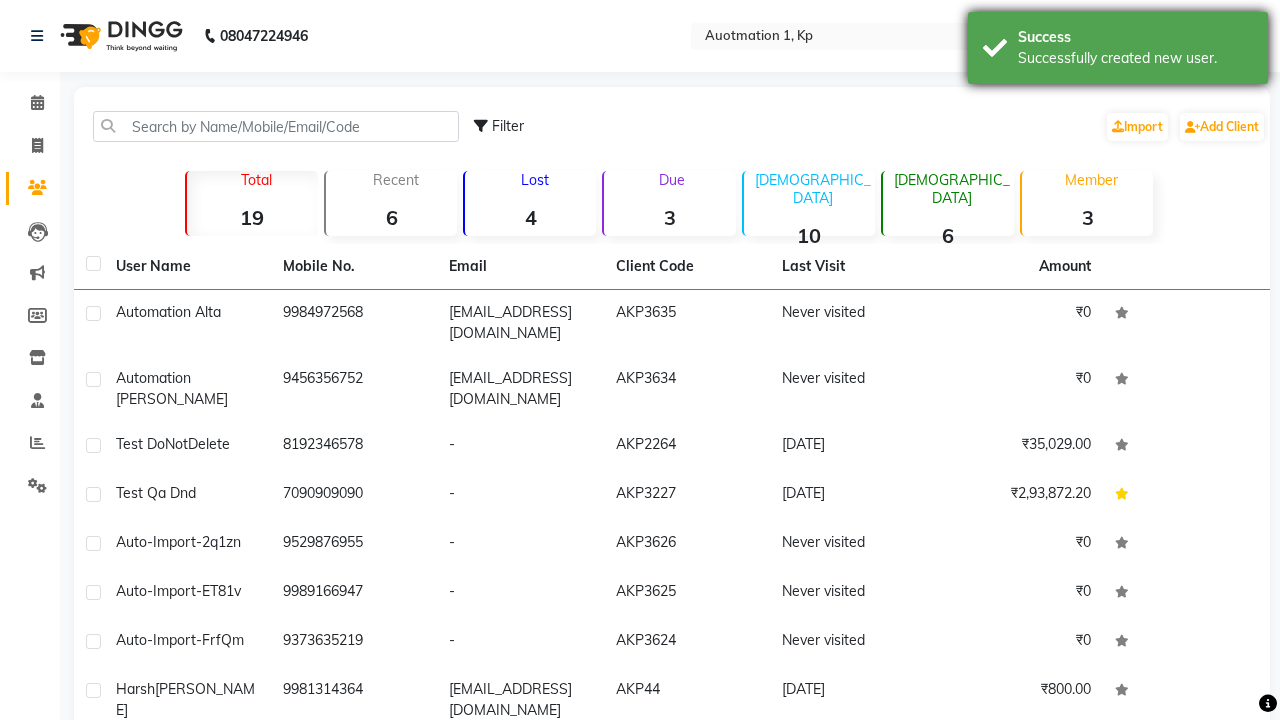 click on "Successfully created new user." at bounding box center (1135, 58) 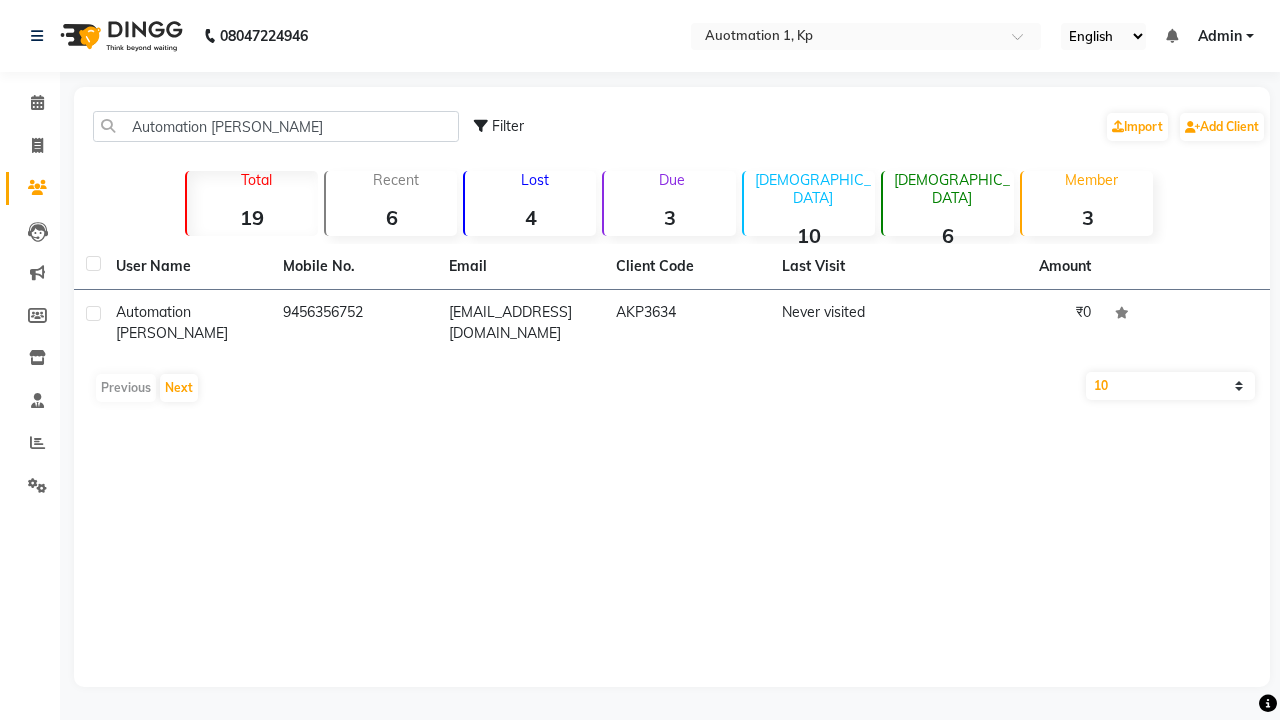 scroll, scrollTop: 0, scrollLeft: 0, axis: both 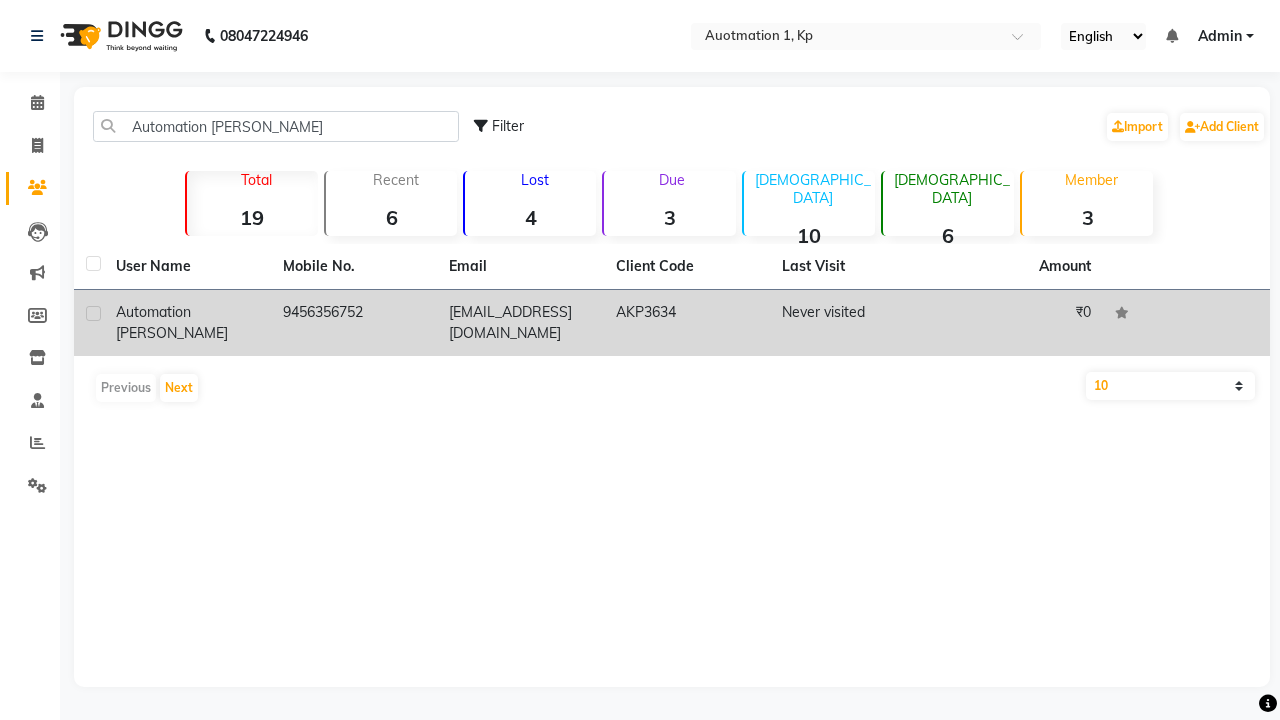 click on "AKP3634" 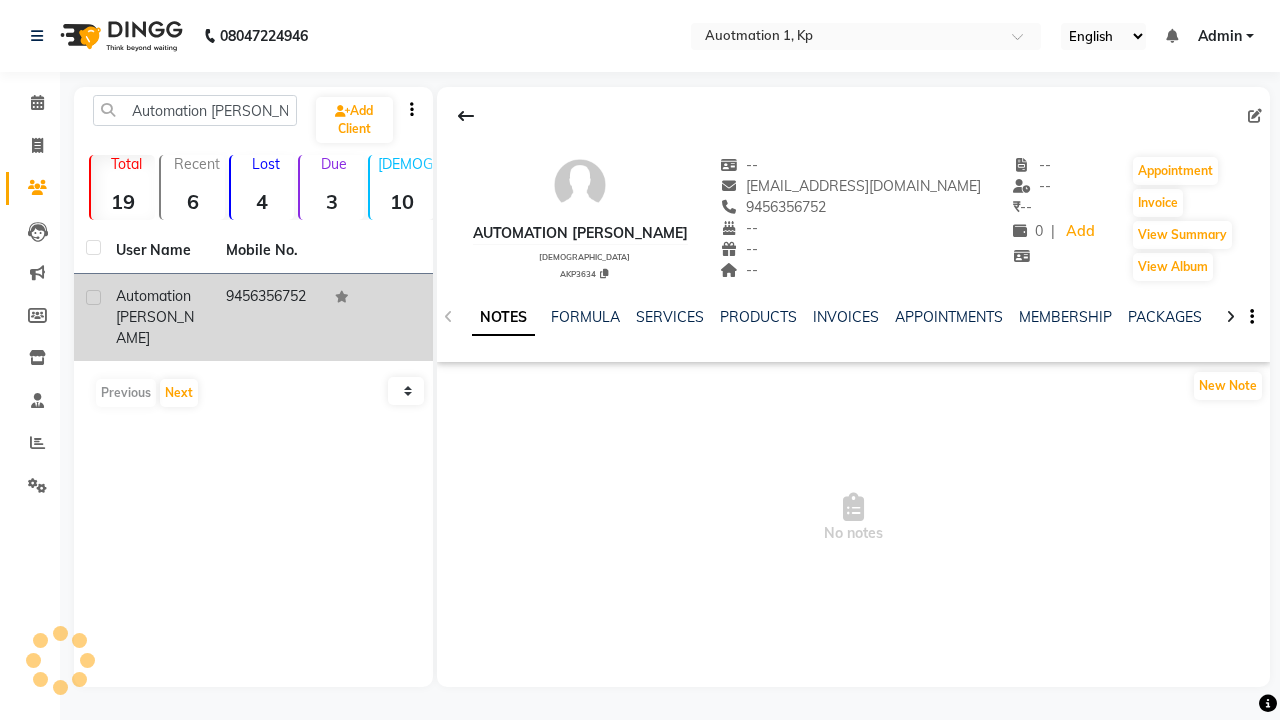 click on "FAMILY" 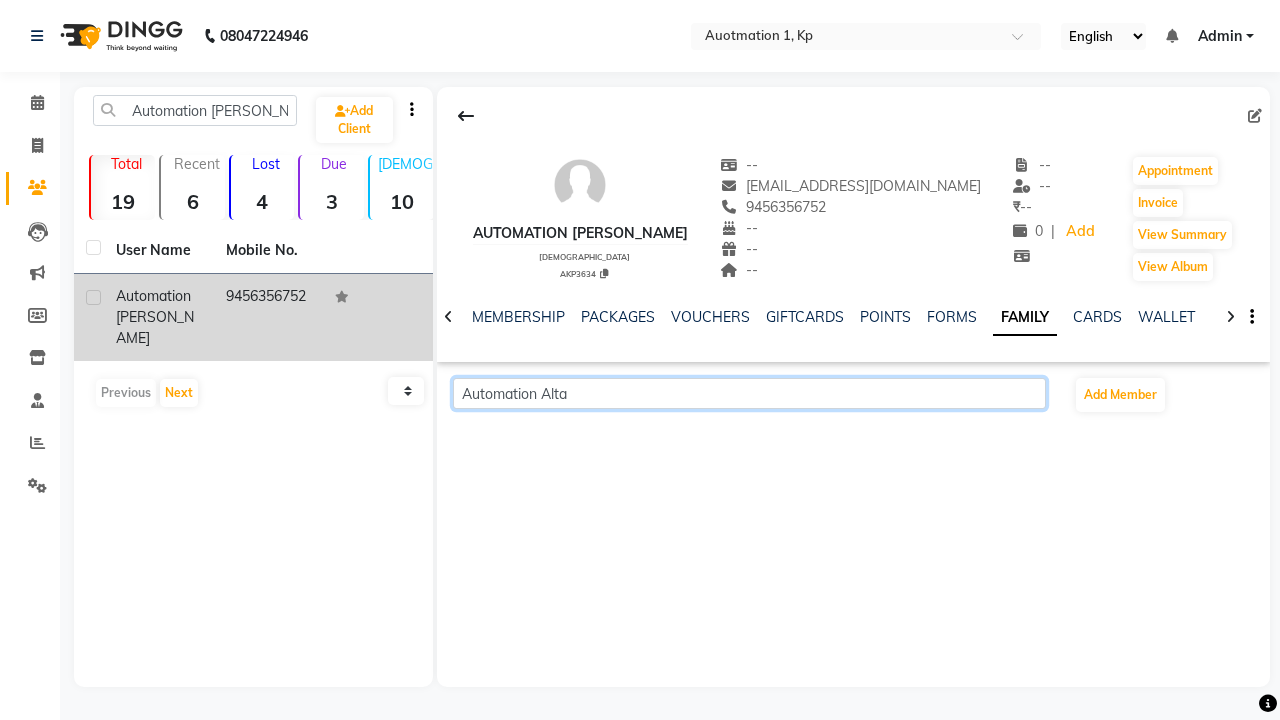 scroll, scrollTop: 0, scrollLeft: 353, axis: horizontal 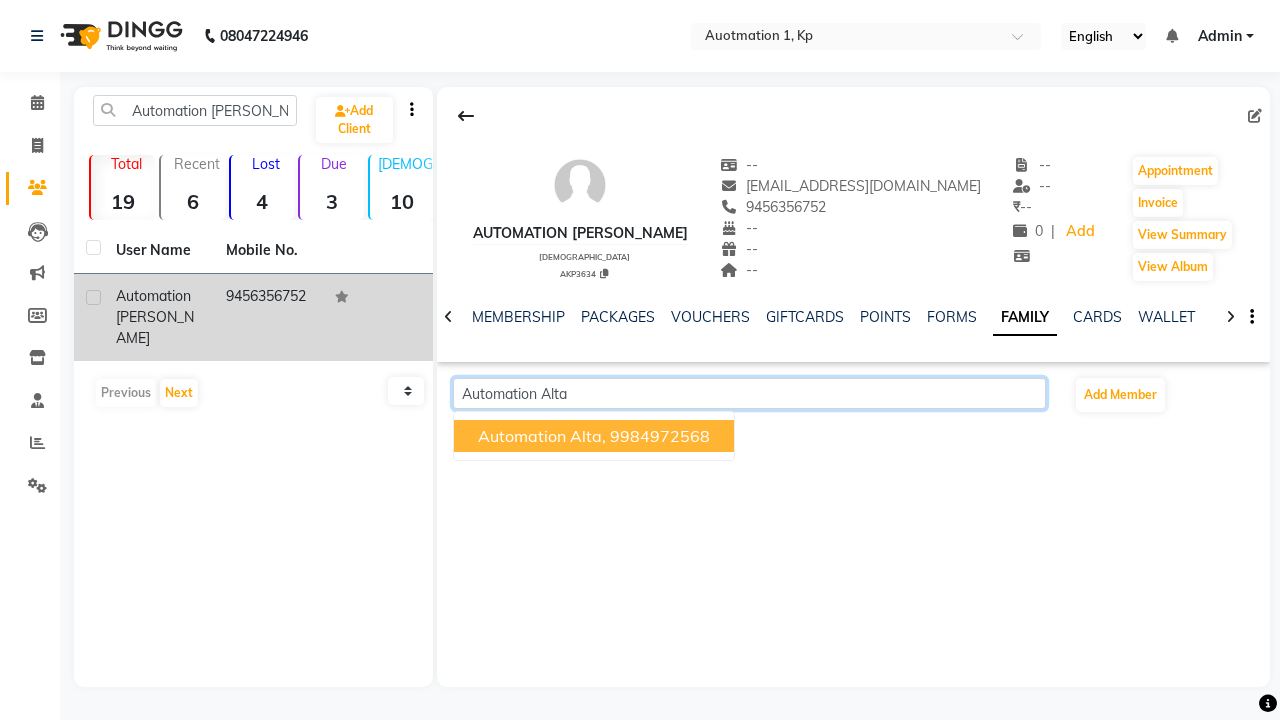 click on "Automation Alta," at bounding box center (542, 436) 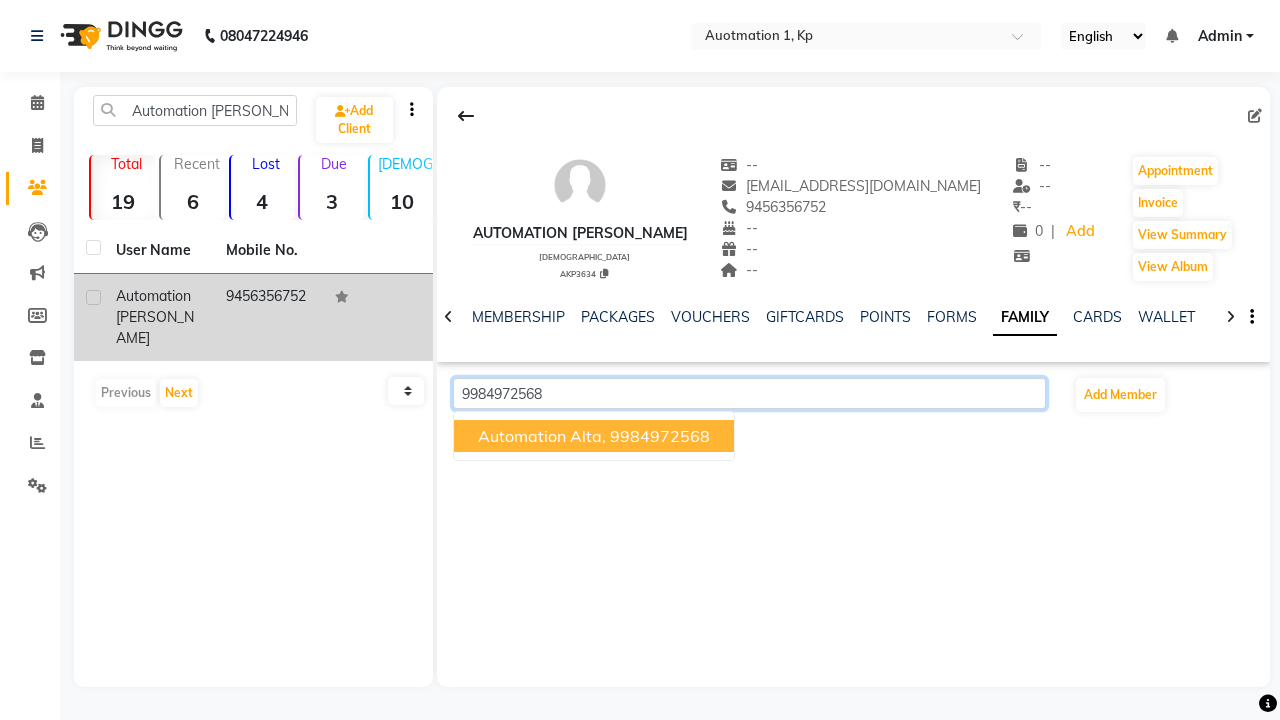 type on "9984972568" 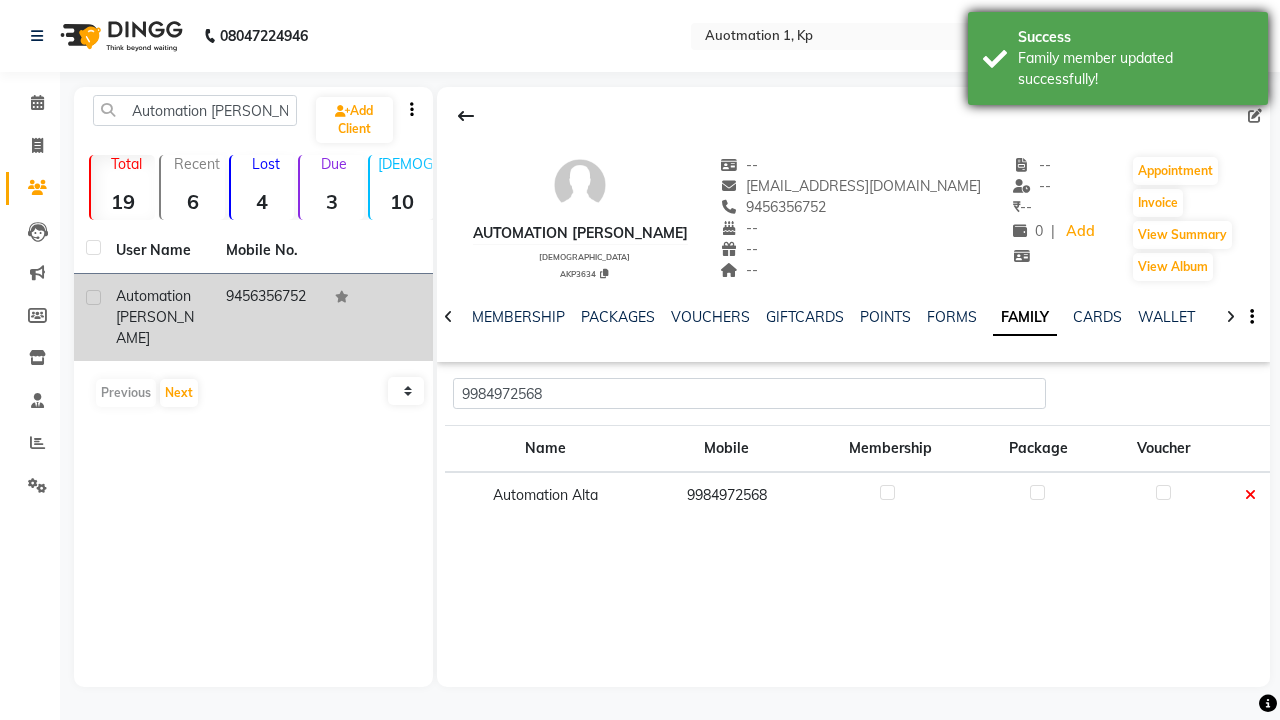click on "Family member updated successfully!" at bounding box center (1135, 69) 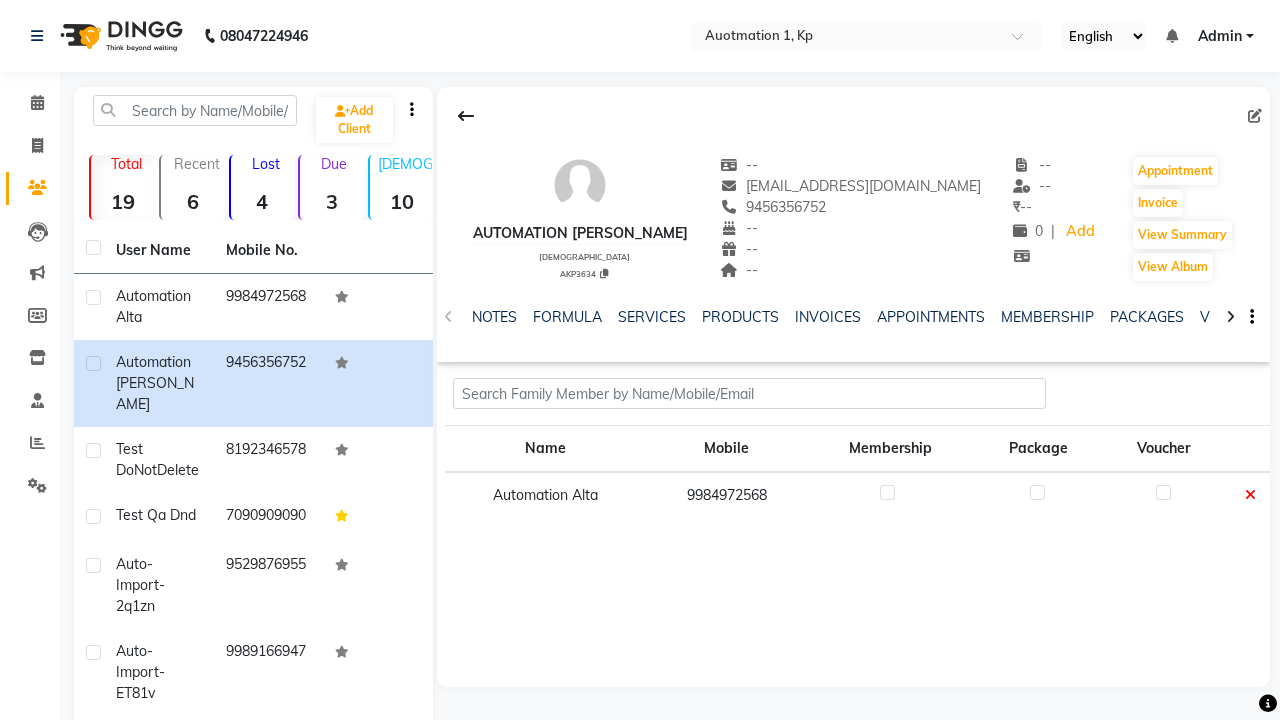 scroll, scrollTop: 0, scrollLeft: 0, axis: both 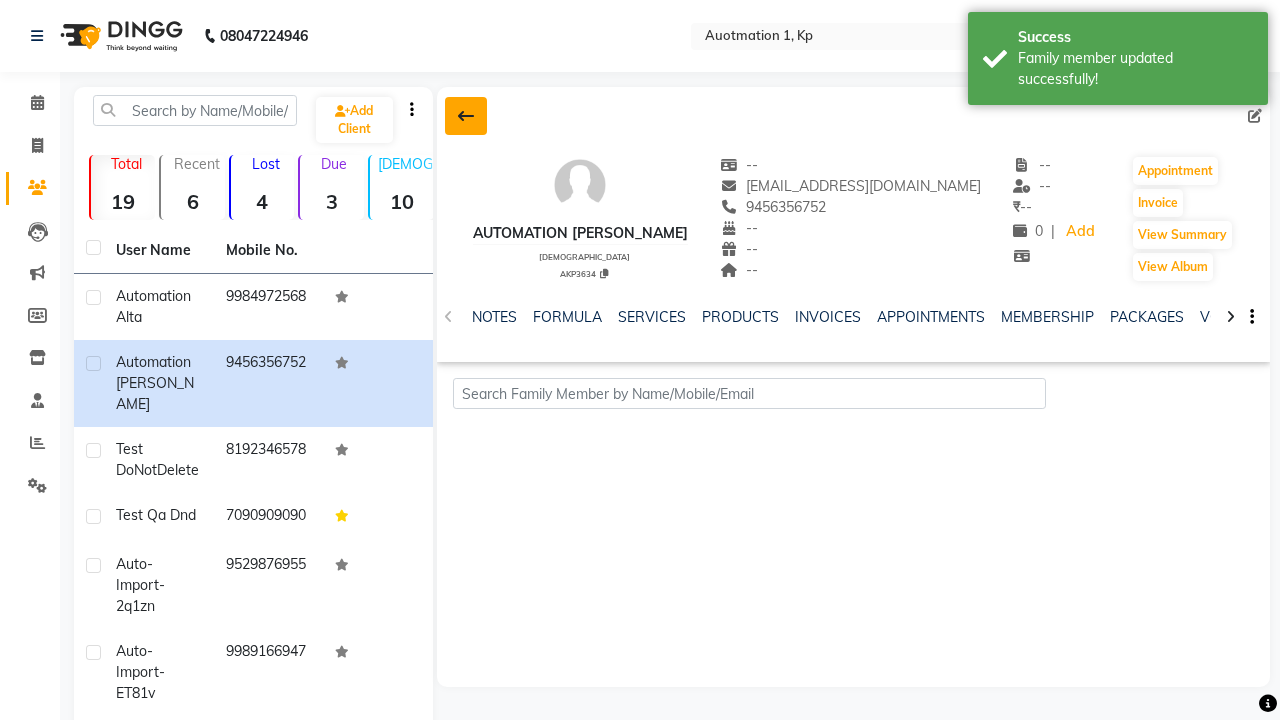 click on "Family member updated successfully!" at bounding box center (1135, 69) 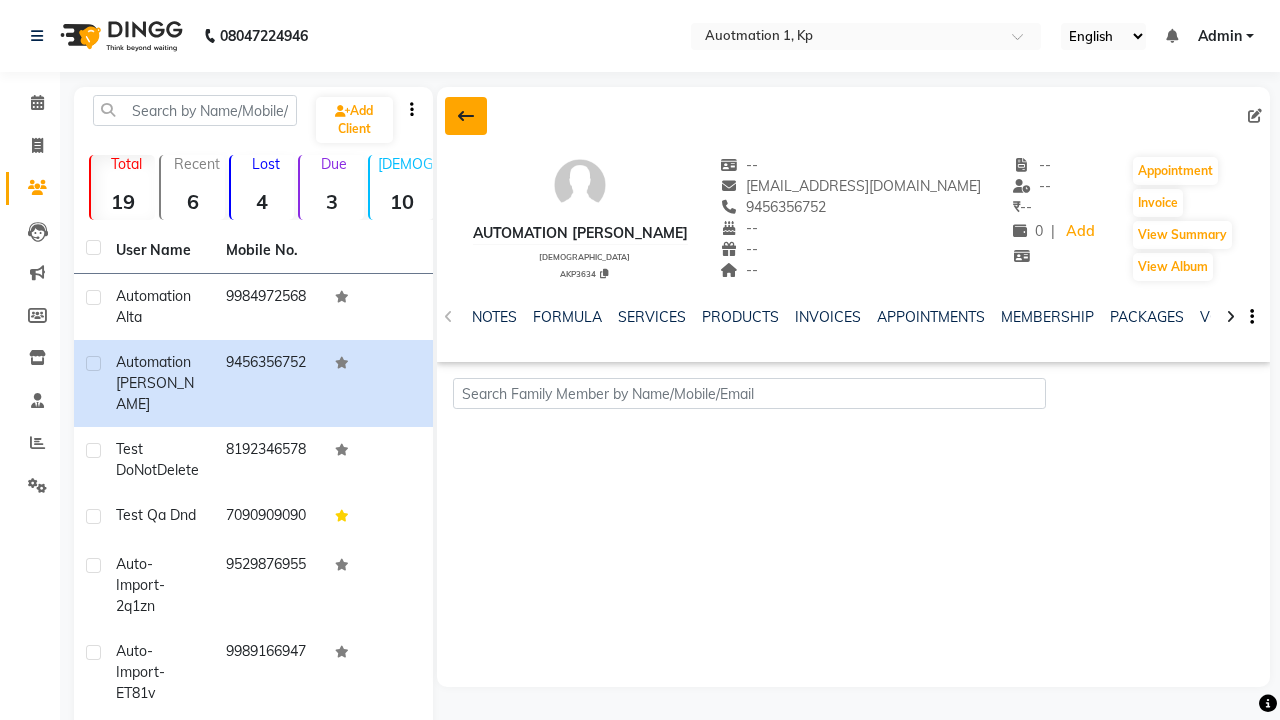 click 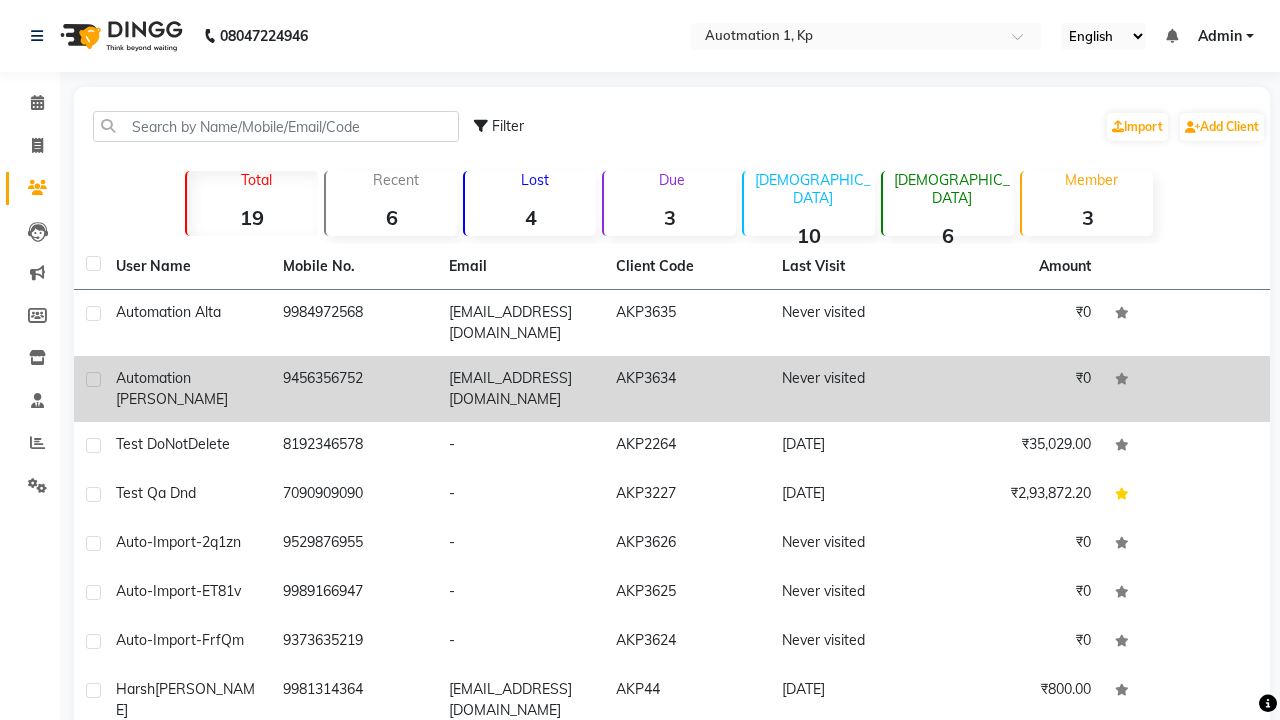 click 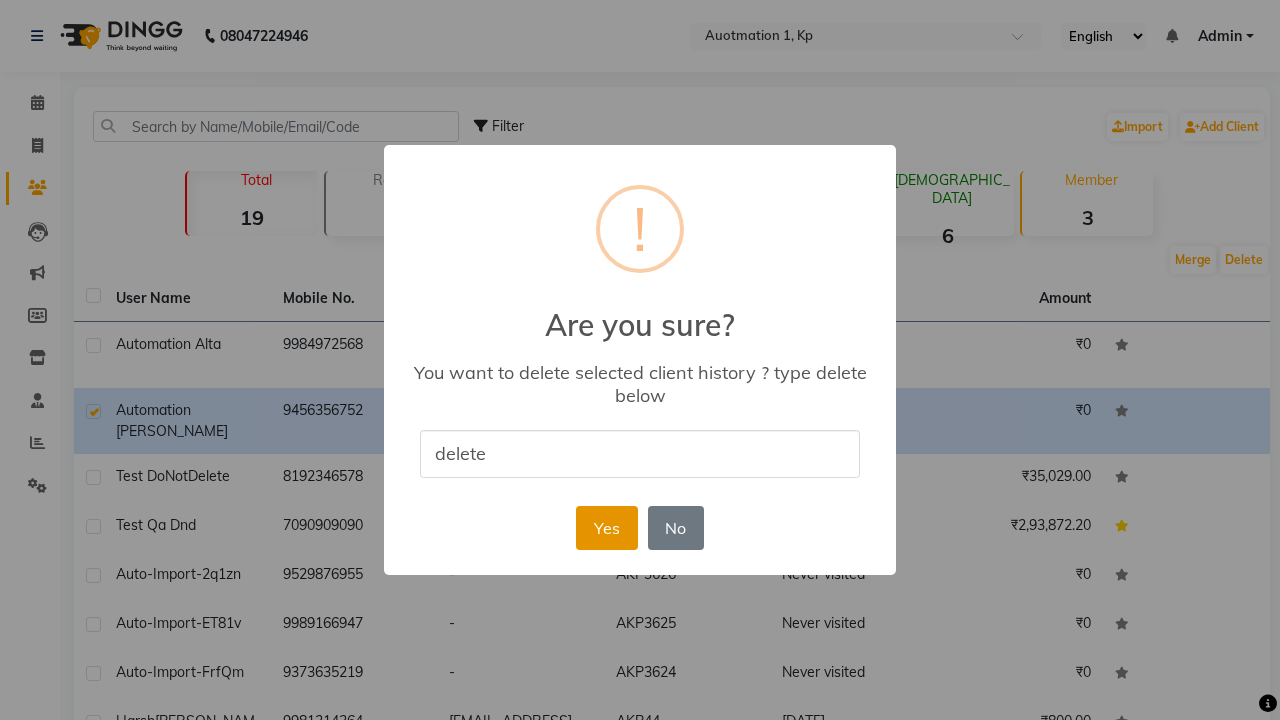 type on "delete" 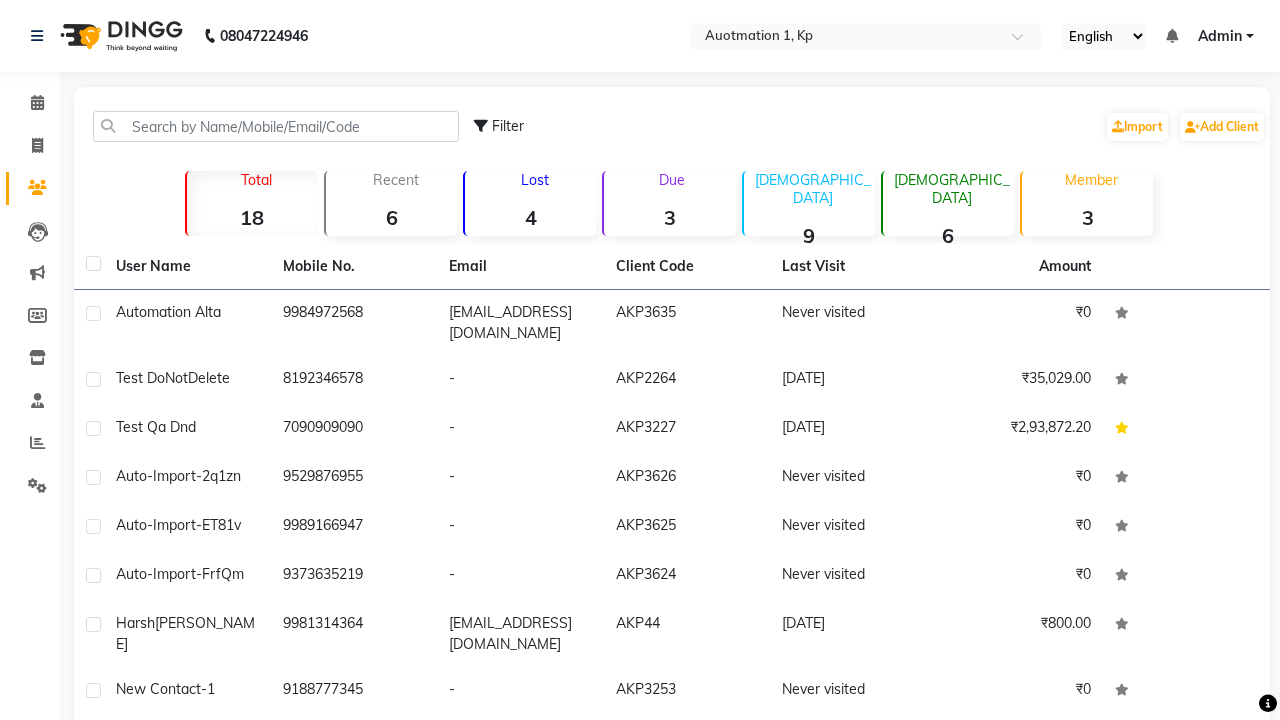 scroll, scrollTop: 0, scrollLeft: 0, axis: both 